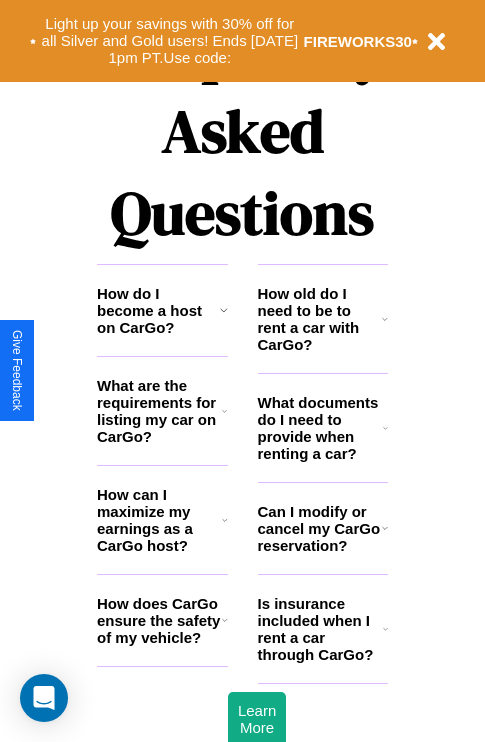 scroll, scrollTop: 2423, scrollLeft: 0, axis: vertical 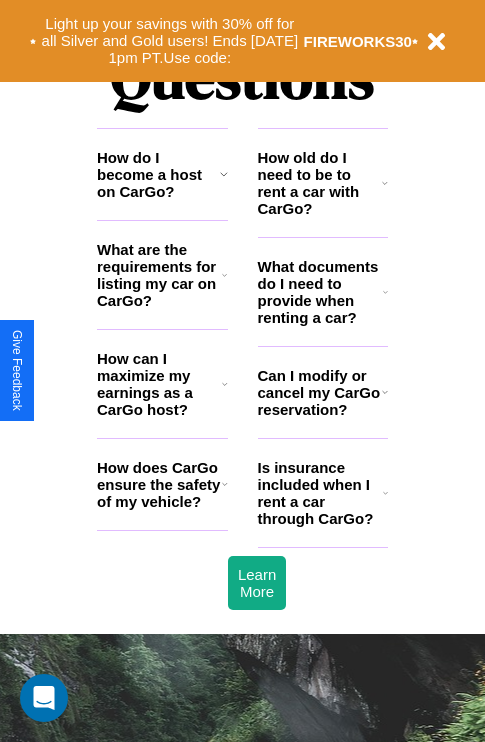 click on "How old do I need to be to rent a car with CarGo?" at bounding box center (320, 183) 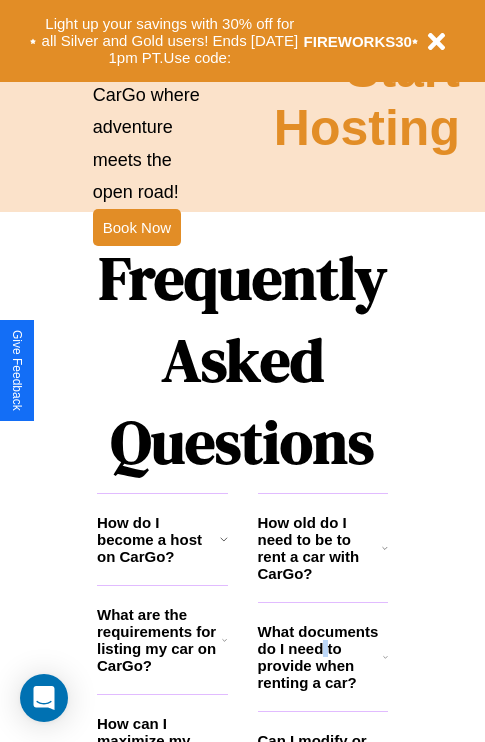 scroll, scrollTop: 1996, scrollLeft: 0, axis: vertical 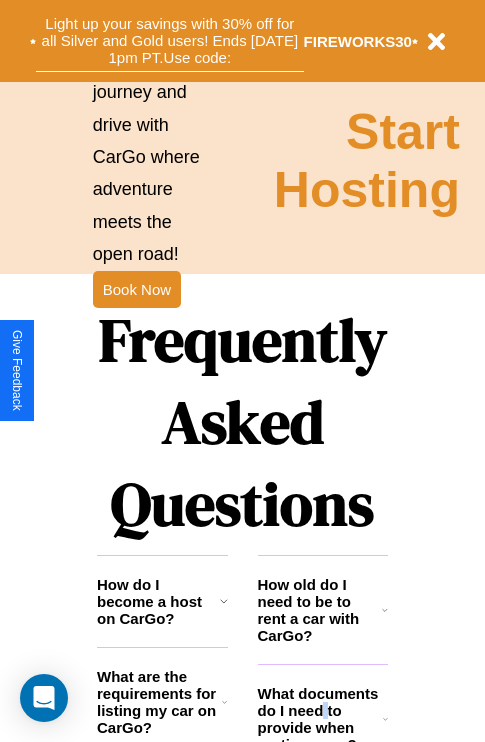 click on "Light up your savings with 30% off for all Silver and Gold users! Ends 8/1 at 1pm PT.  Use code:" at bounding box center [170, 41] 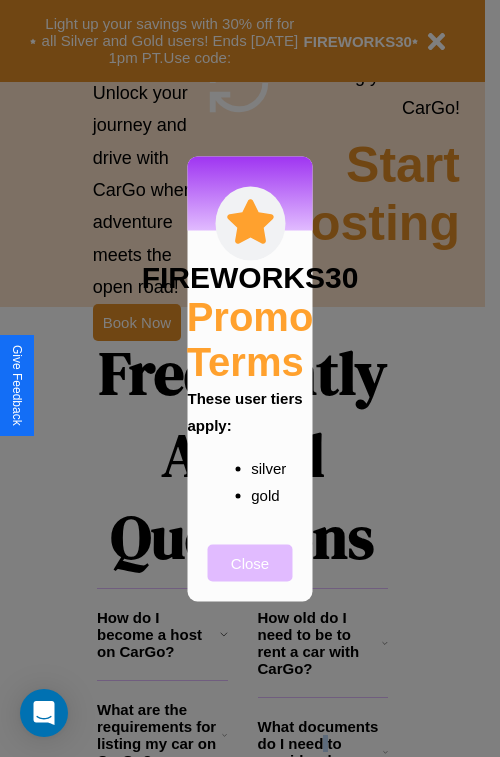 click on "Close" at bounding box center [250, 562] 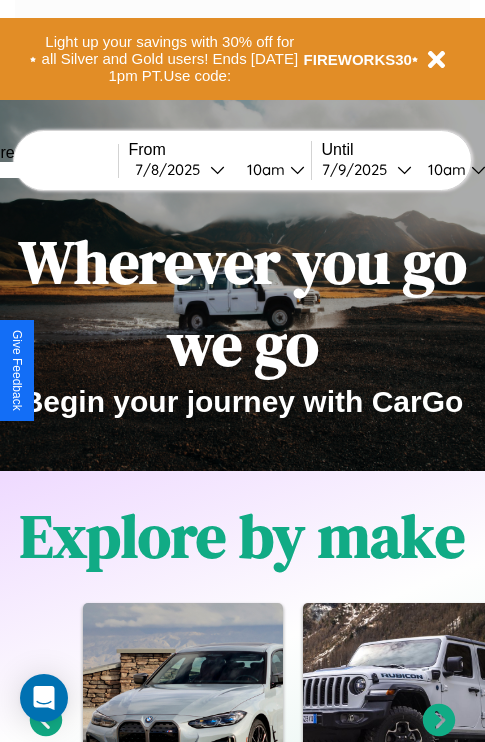 scroll, scrollTop: 0, scrollLeft: 0, axis: both 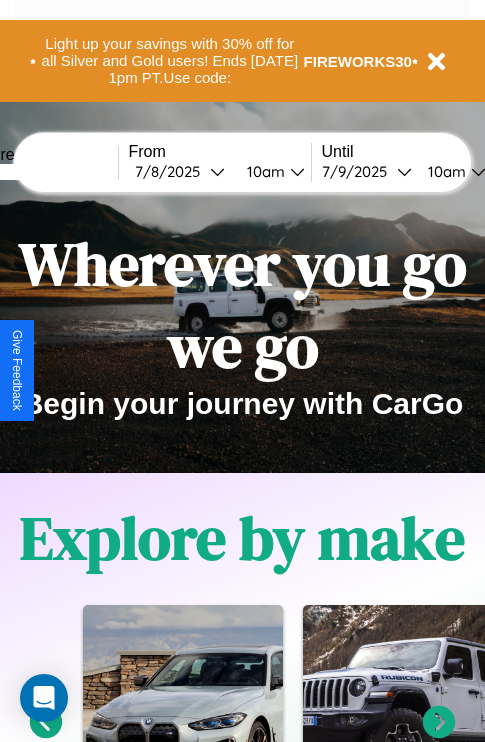 click at bounding box center [43, 172] 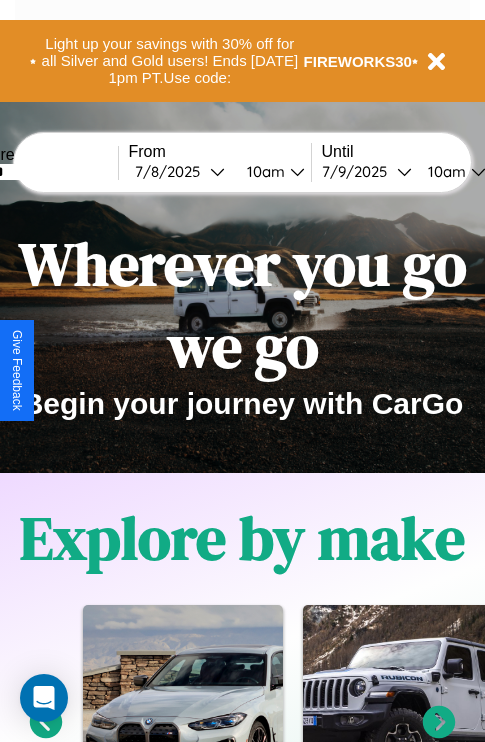 type on "******" 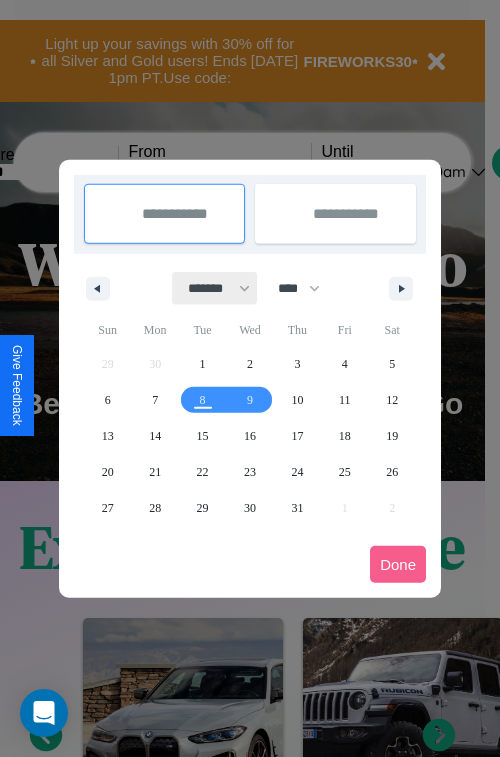 click on "******* ******** ***** ***** *** **** **** ****** ********* ******* ******** ********" at bounding box center (215, 288) 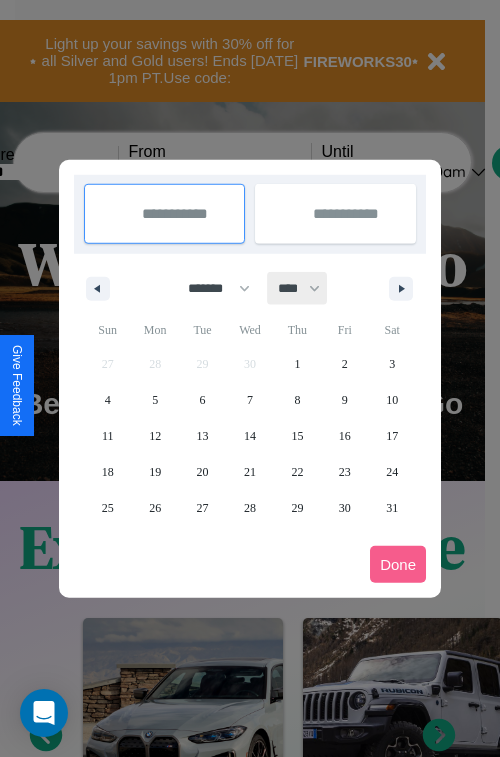 click on "**** **** **** **** **** **** **** **** **** **** **** **** **** **** **** **** **** **** **** **** **** **** **** **** **** **** **** **** **** **** **** **** **** **** **** **** **** **** **** **** **** **** **** **** **** **** **** **** **** **** **** **** **** **** **** **** **** **** **** **** **** **** **** **** **** **** **** **** **** **** **** **** **** **** **** **** **** **** **** **** **** **** **** **** **** **** **** **** **** **** **** **** **** **** **** **** **** **** **** **** **** **** **** **** **** **** **** **** **** **** **** **** **** **** **** **** **** **** **** **** ****" at bounding box center (298, 288) 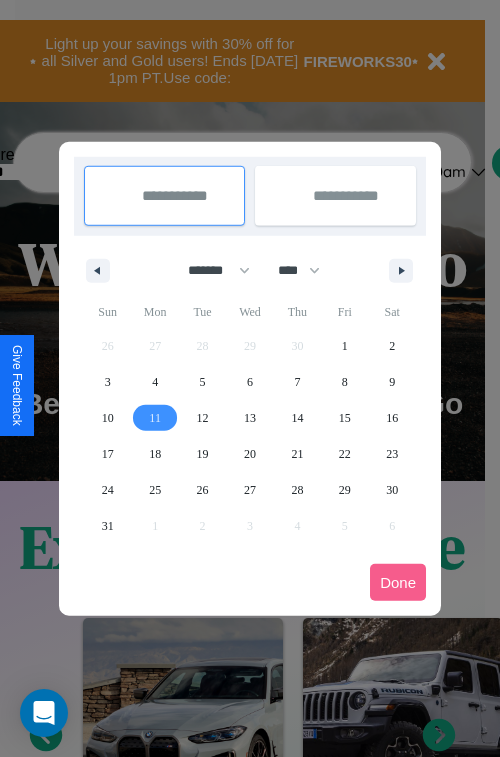 click on "11" at bounding box center (155, 418) 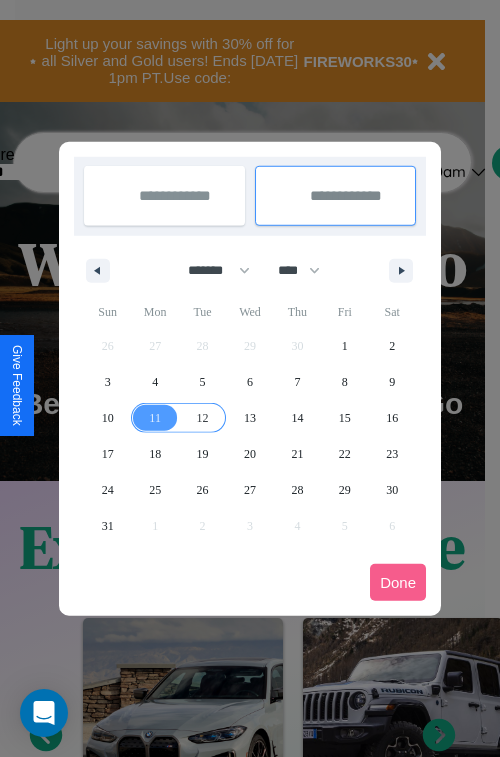 click on "12" at bounding box center (203, 418) 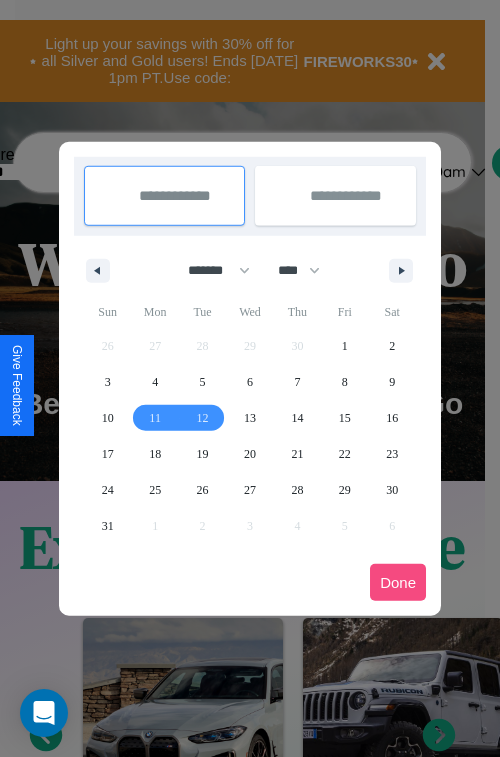 click on "Done" at bounding box center [398, 582] 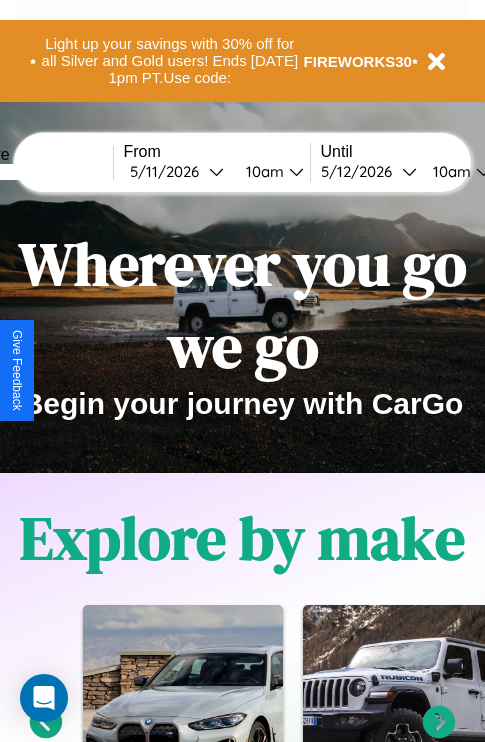scroll, scrollTop: 0, scrollLeft: 73, axis: horizontal 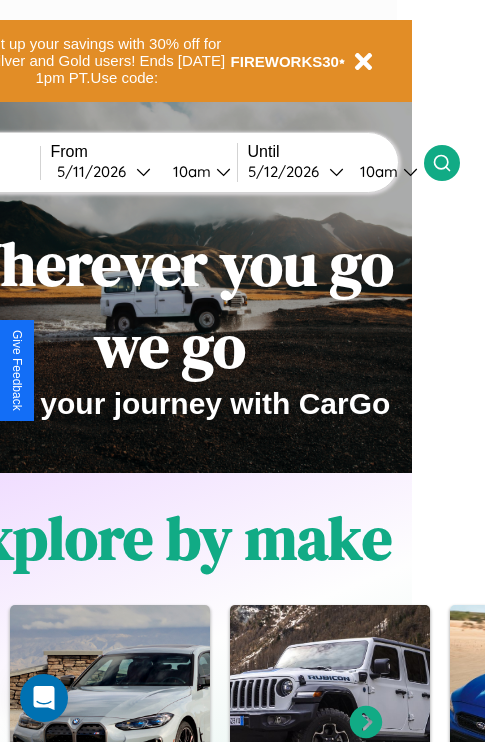 click 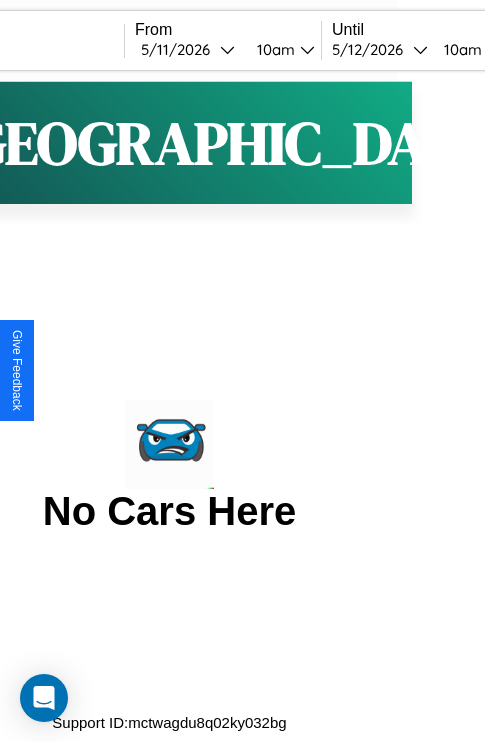 scroll, scrollTop: 0, scrollLeft: 0, axis: both 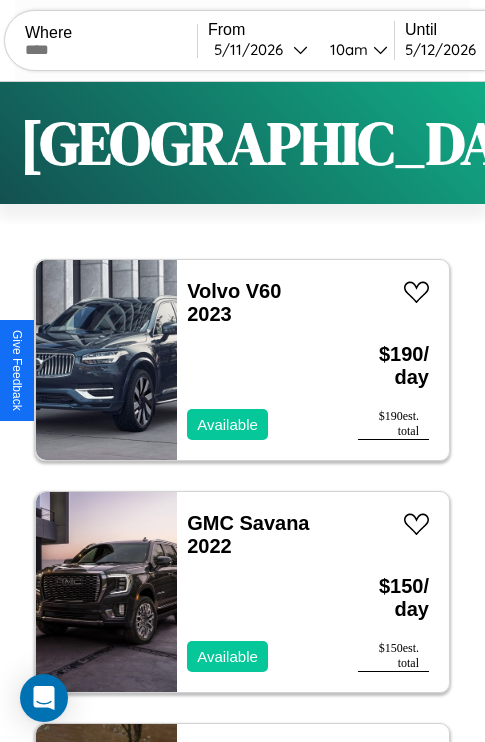 click on "Filters" at bounding box center (640, 143) 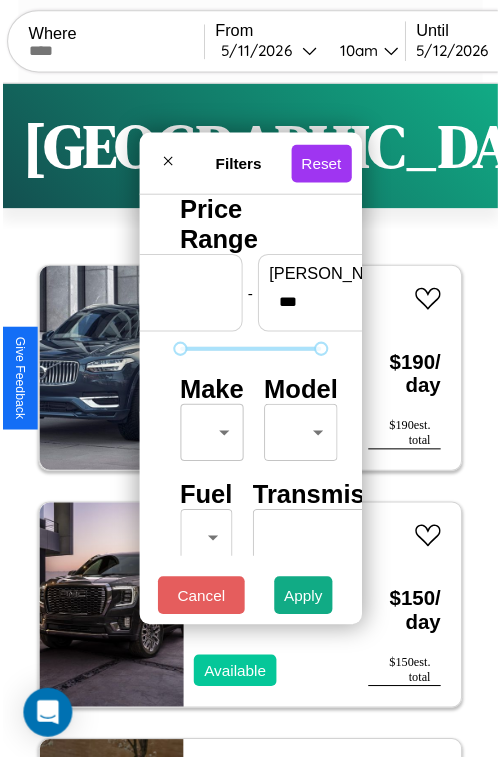 scroll, scrollTop: 59, scrollLeft: 0, axis: vertical 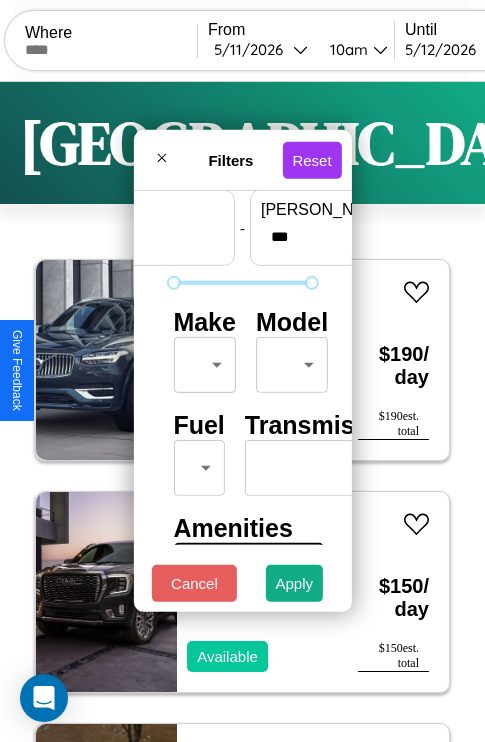 click on "CarGo Where From 5 / 11 / 2026 10am Until 5 / 12 / 2026 10am Become a Host Login Sign Up Warsaw Filters 149  cars in this area These cars can be picked up in this city. Volvo   V60   2023 Available $ 190  / day $ 190  est. total GMC   Savana   2022 Available $ 150  / day $ 150  est. total Infiniti   FX45   2016 Available $ 90  / day $ 90  est. total Jeep   Patriot   2020 Unavailable $ 40  / day $ 40  est. total Alfa Romeo   Giulia (952)   2016 Available $ 200  / day $ 200  est. total Infiniti   G35   2016 Available $ 60  / day $ 60  est. total Volvo   780 Series   2018 Available $ 150  / day $ 150  est. total Infiniti   M56   2022 Available $ 30  / day $ 30  est. total Lexus   LC   2014 Available $ 160  / day $ 160  est. total Aston Martin   Rapide   2020 Available $ 110  / day $ 110  est. total Mercedes   ML-Class   2018 Available $ 50  / day $ 50  est. total Mazda   MPV   2017 Available $ 140  / day $ 140  est. total Tesla   Model Y   2014 Available $ 80  / day $ 80  est. total Subaru   Legacy   2022 $ 190" at bounding box center [242, 412] 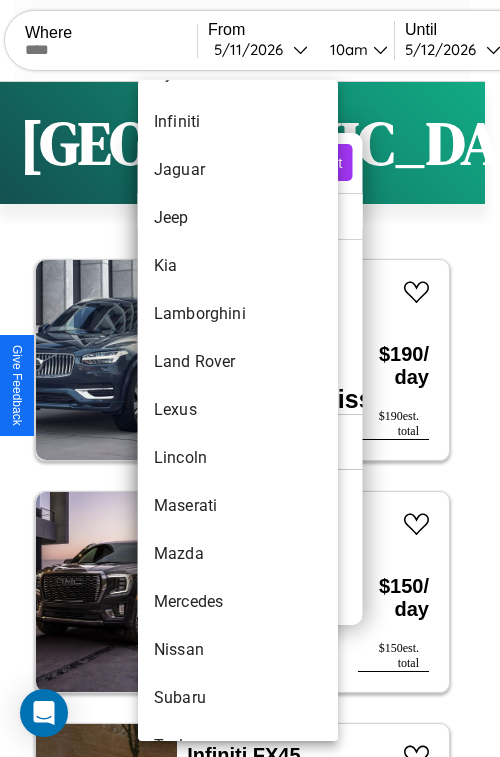 scroll, scrollTop: 1046, scrollLeft: 0, axis: vertical 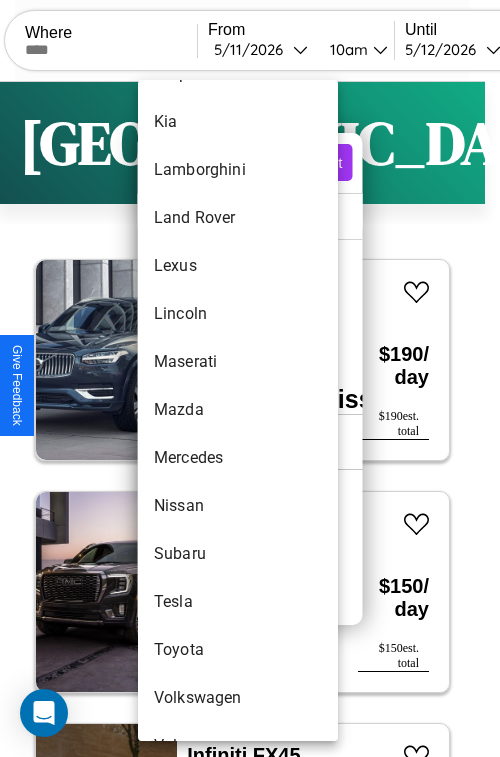 click on "Mazda" at bounding box center [238, 410] 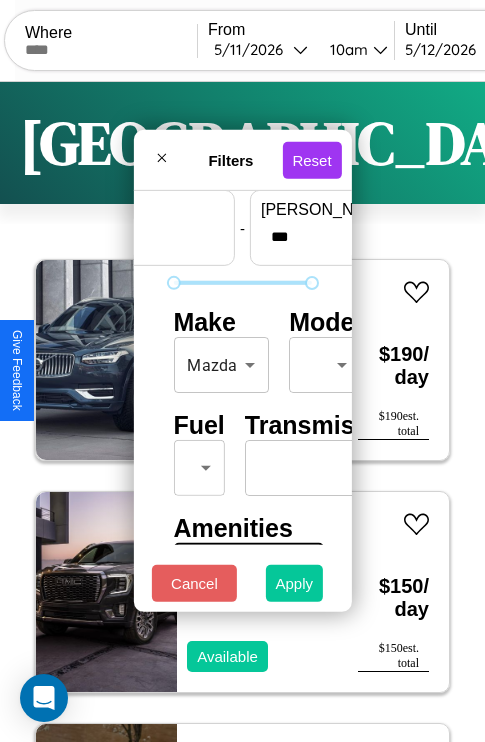 click on "Apply" at bounding box center (295, 583) 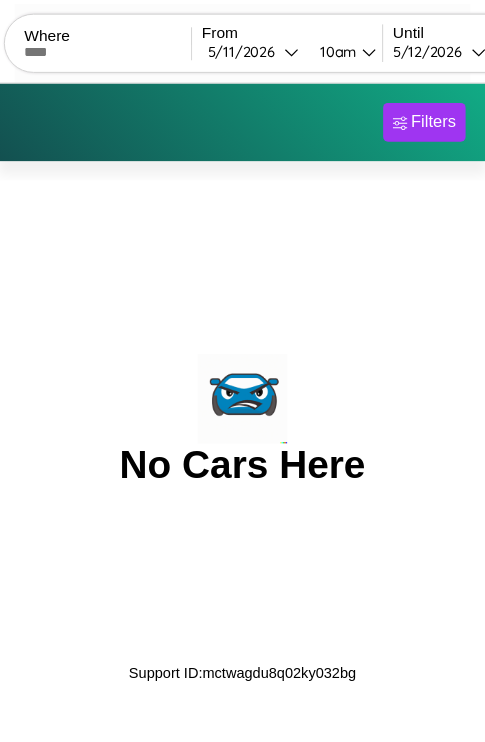 scroll, scrollTop: 0, scrollLeft: 0, axis: both 